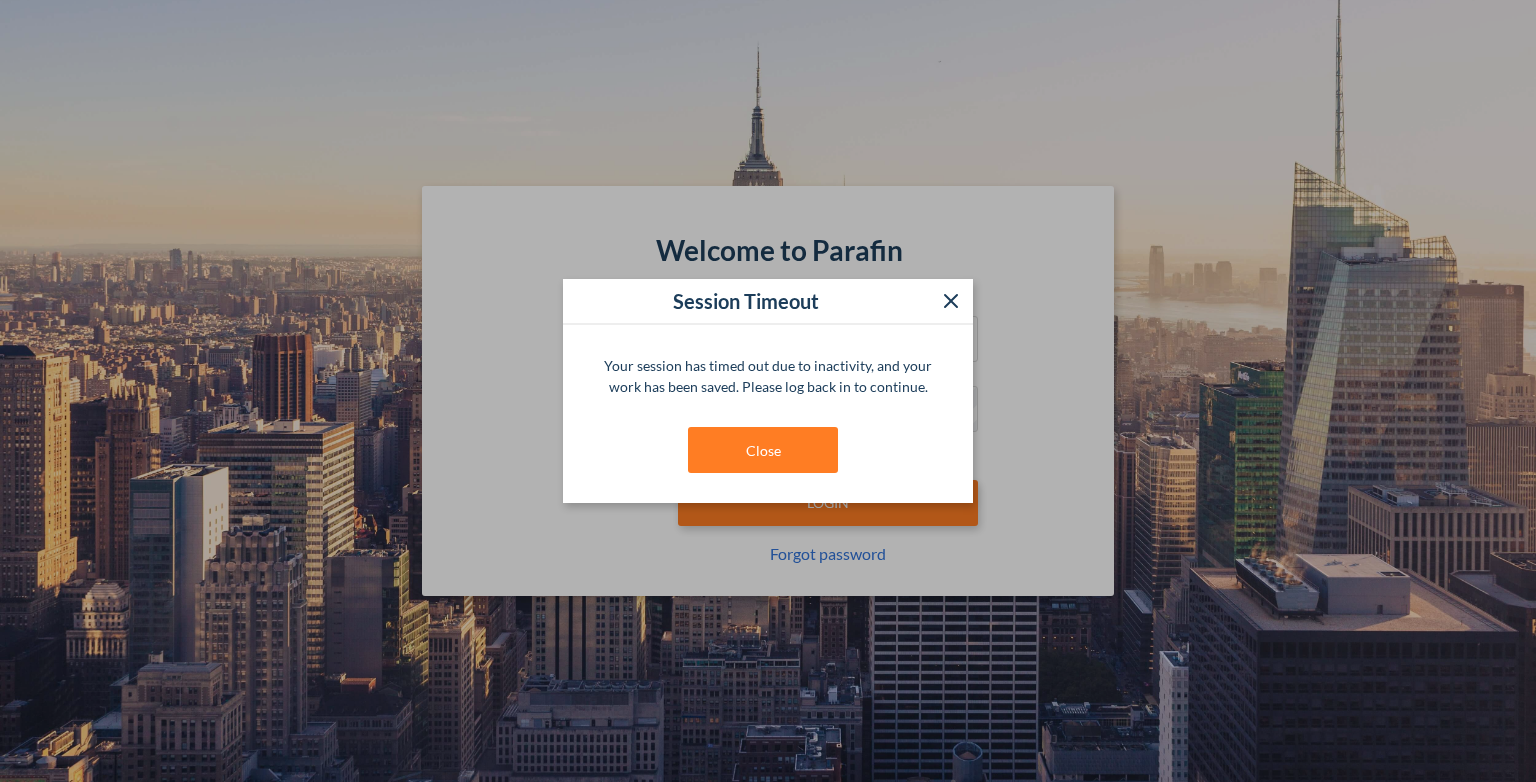 scroll, scrollTop: 0, scrollLeft: 0, axis: both 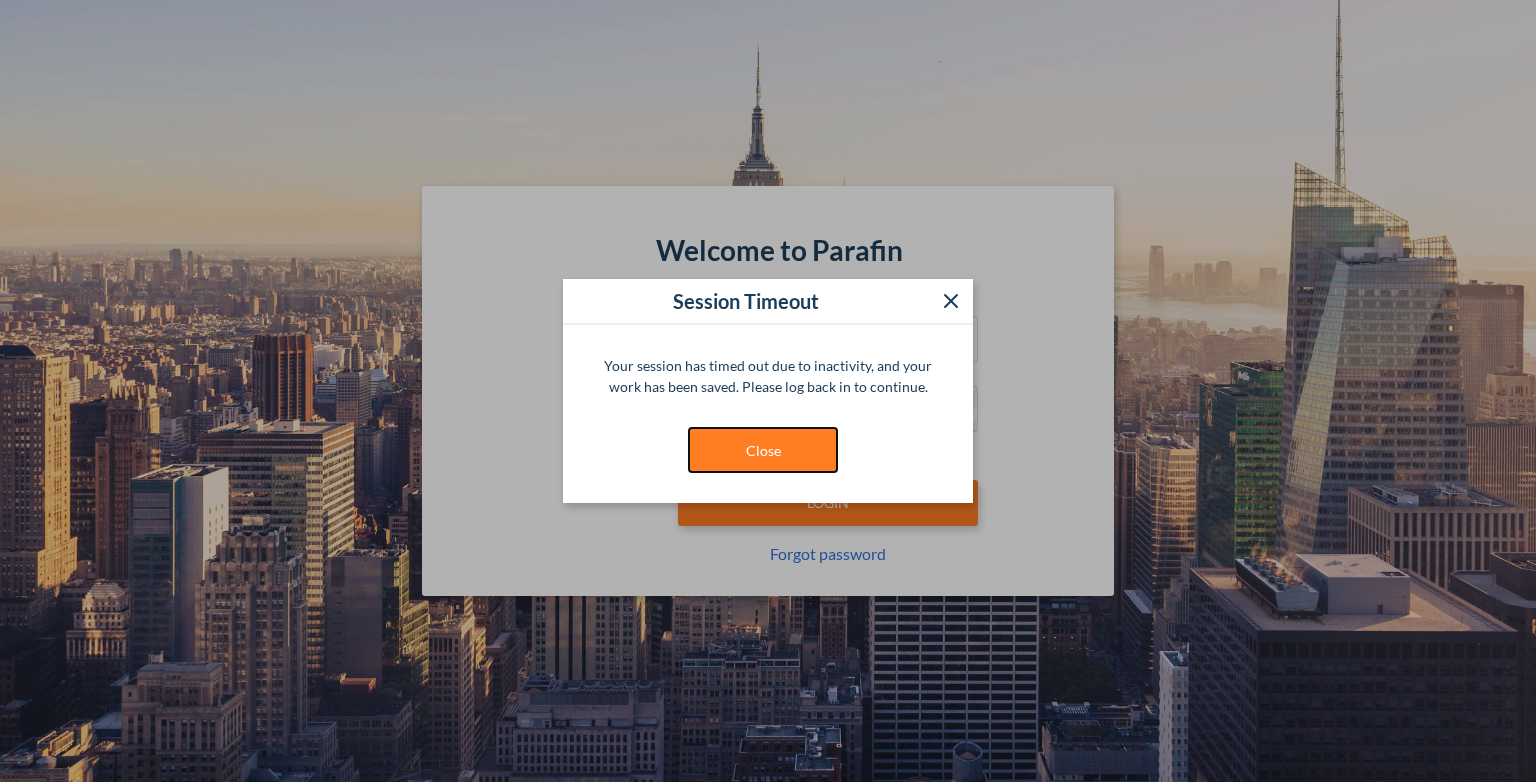 click on "Close" at bounding box center [763, 450] 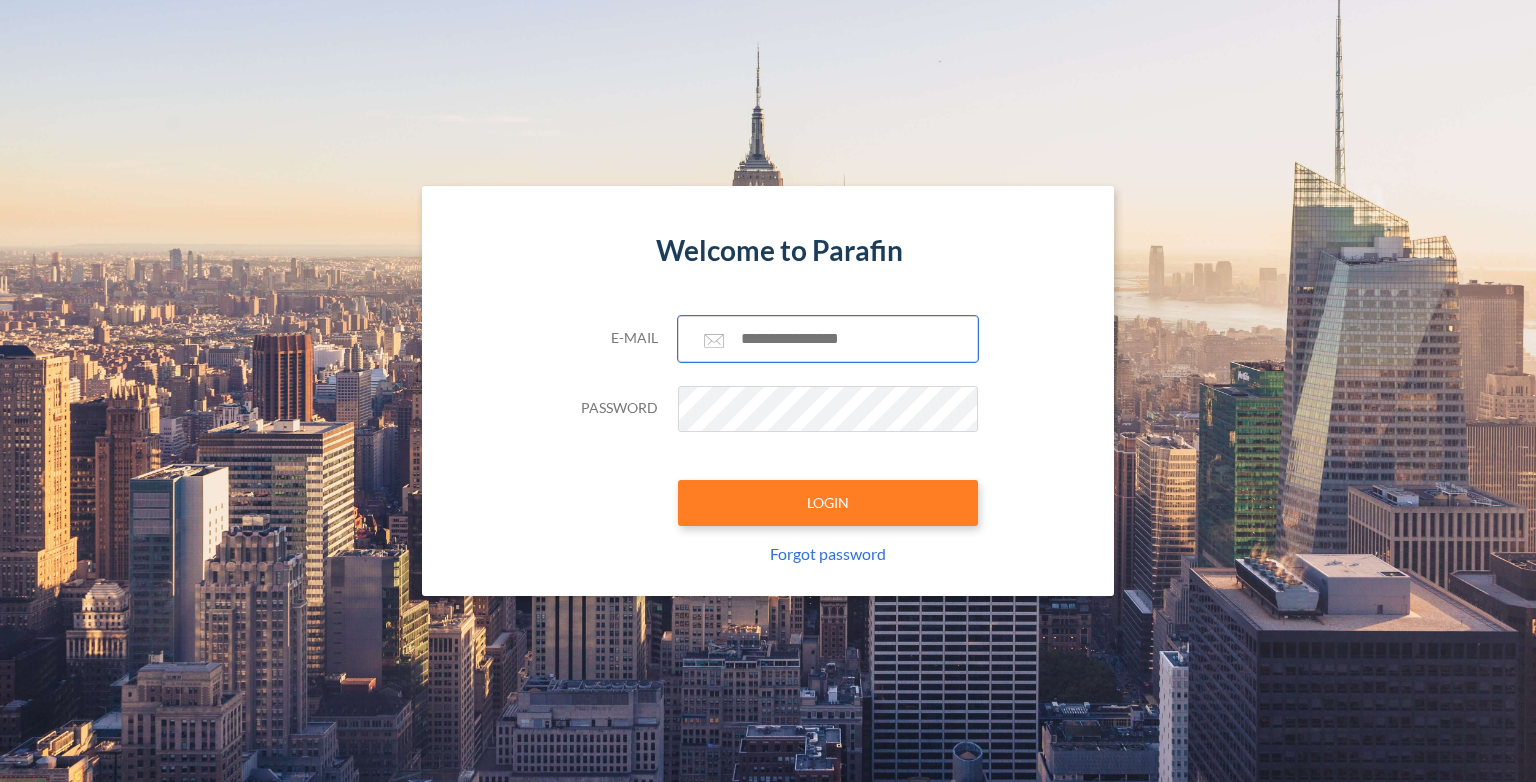 click at bounding box center (828, 339) 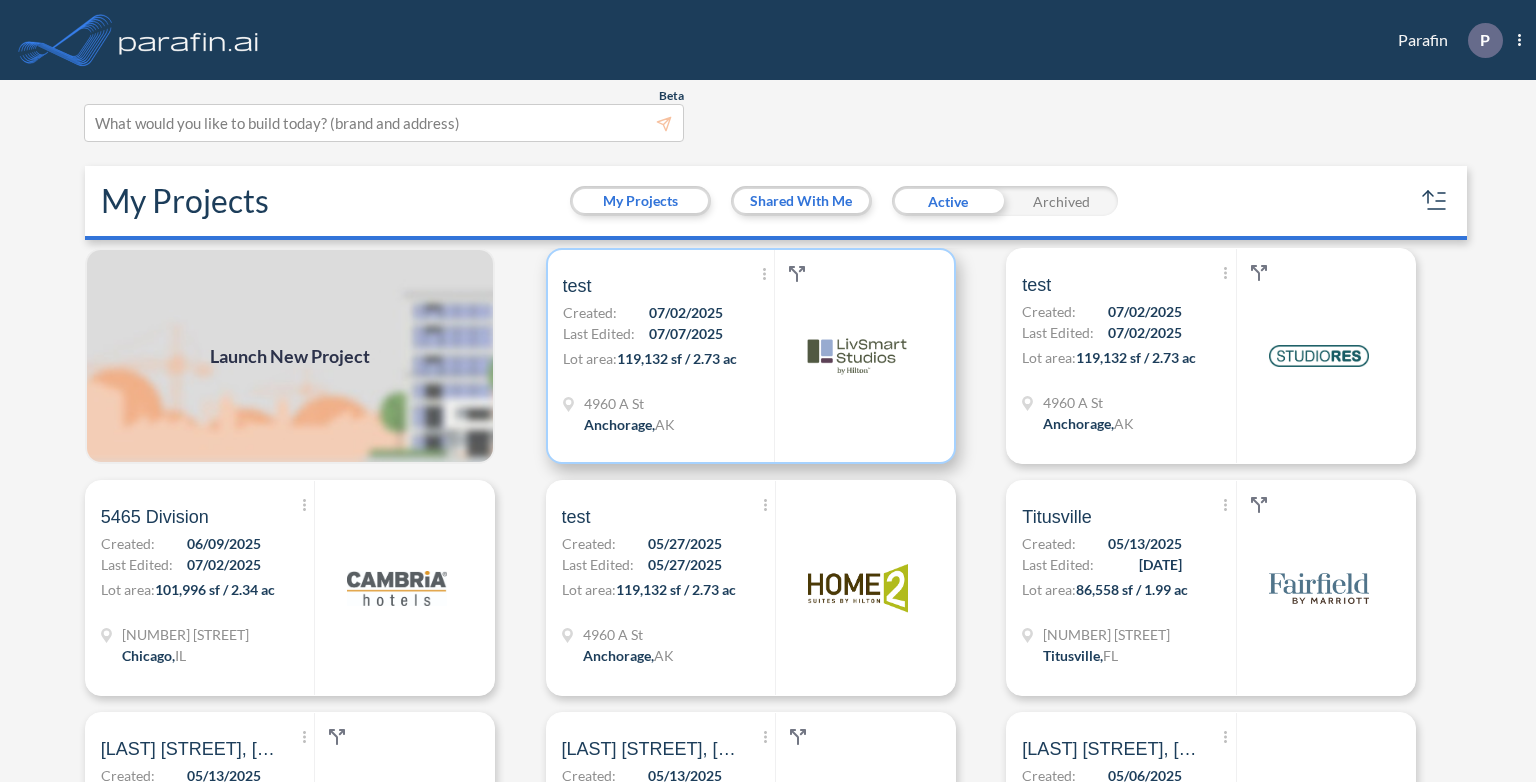 click on "119,132   sf /   2.73   ac" at bounding box center [677, 358] 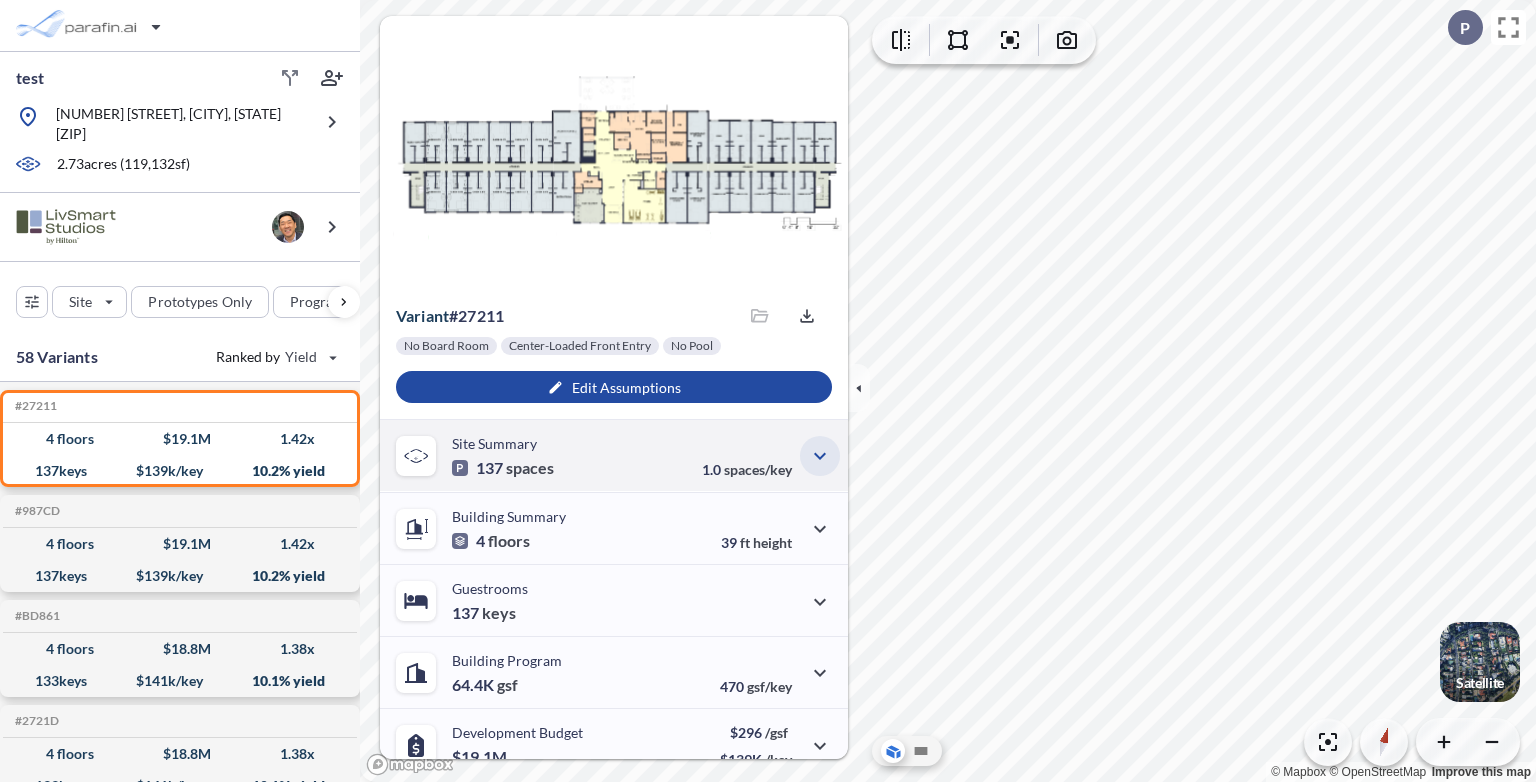click at bounding box center [820, 456] 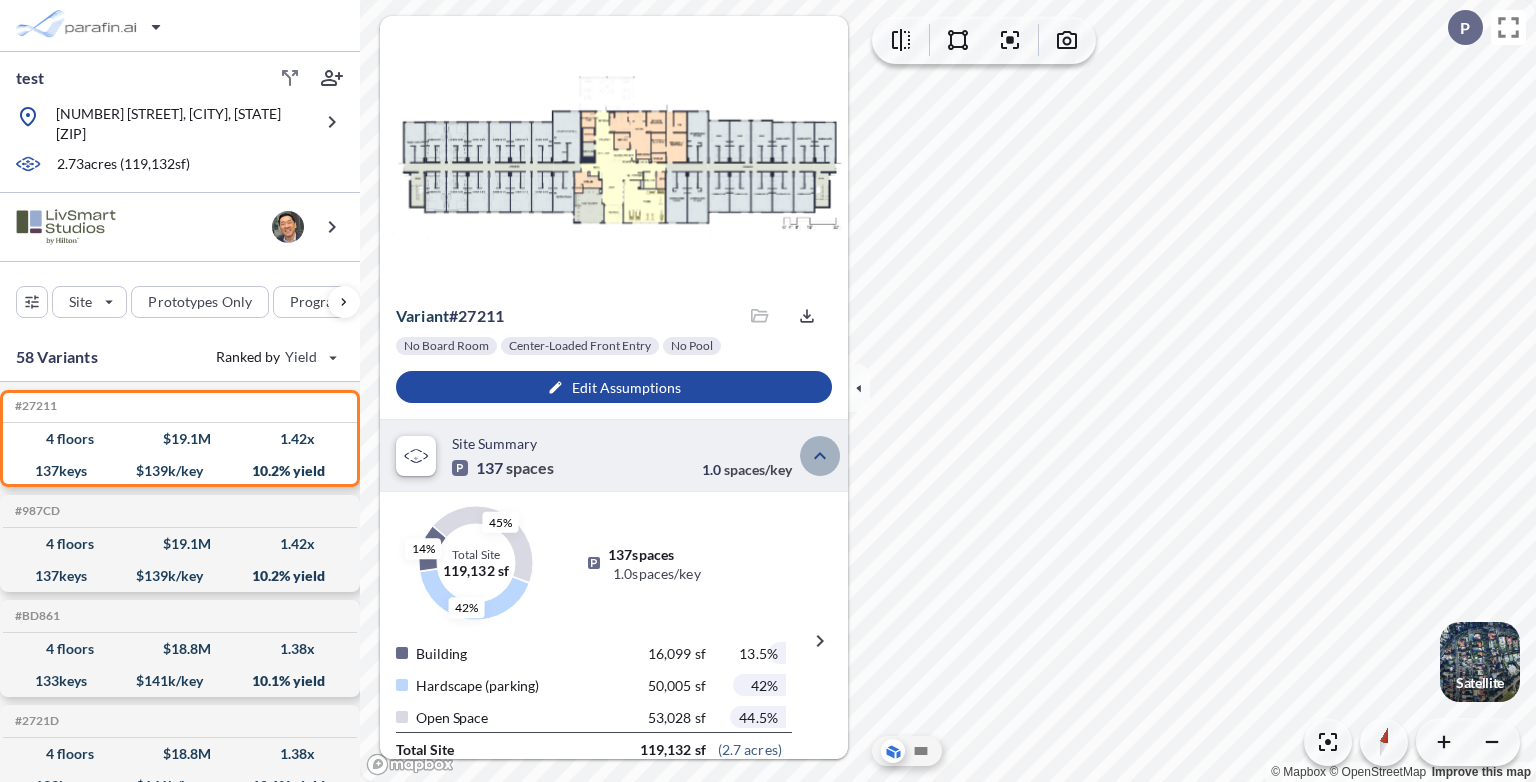 click at bounding box center (820, 456) 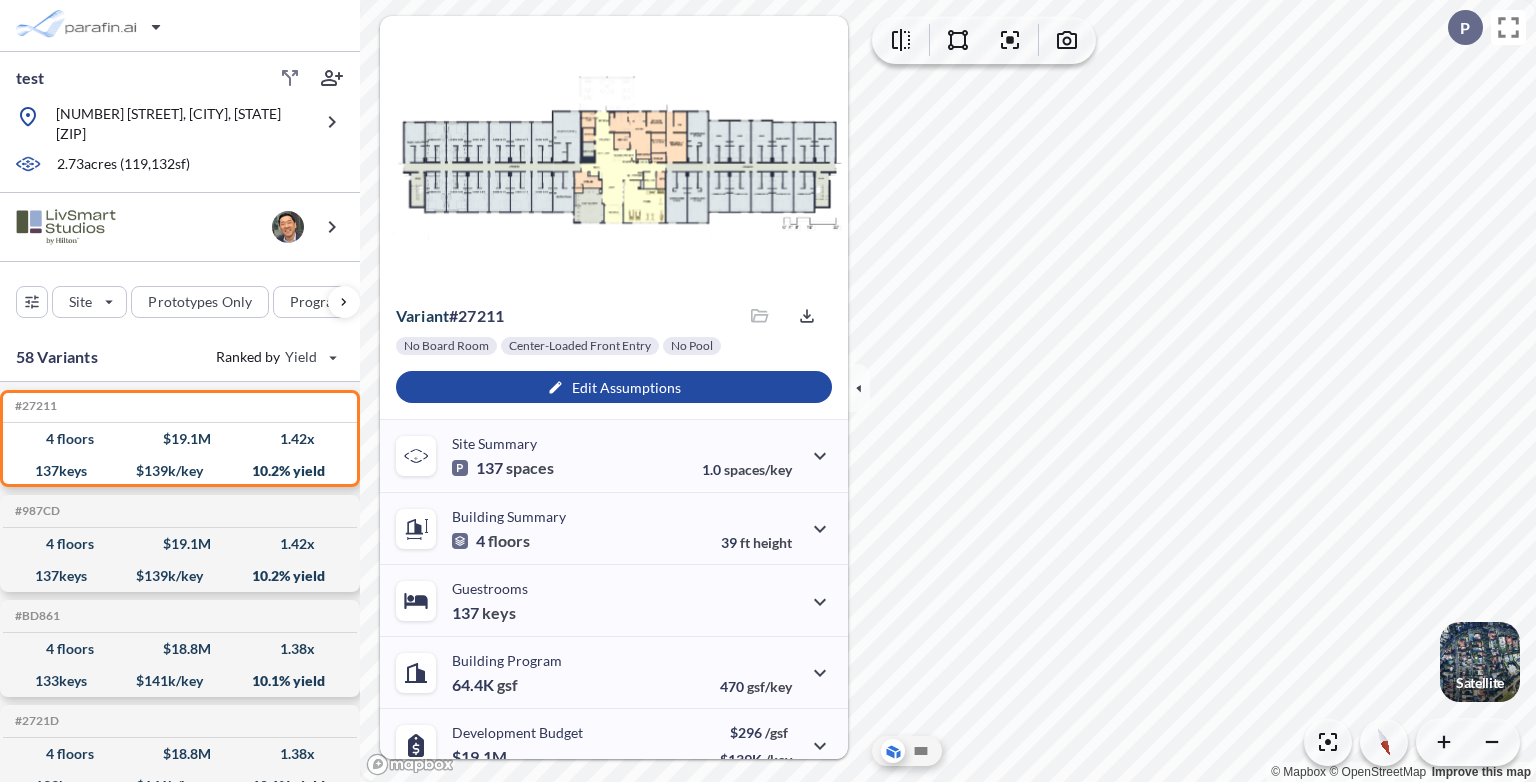 click at bounding box center [1480, 662] 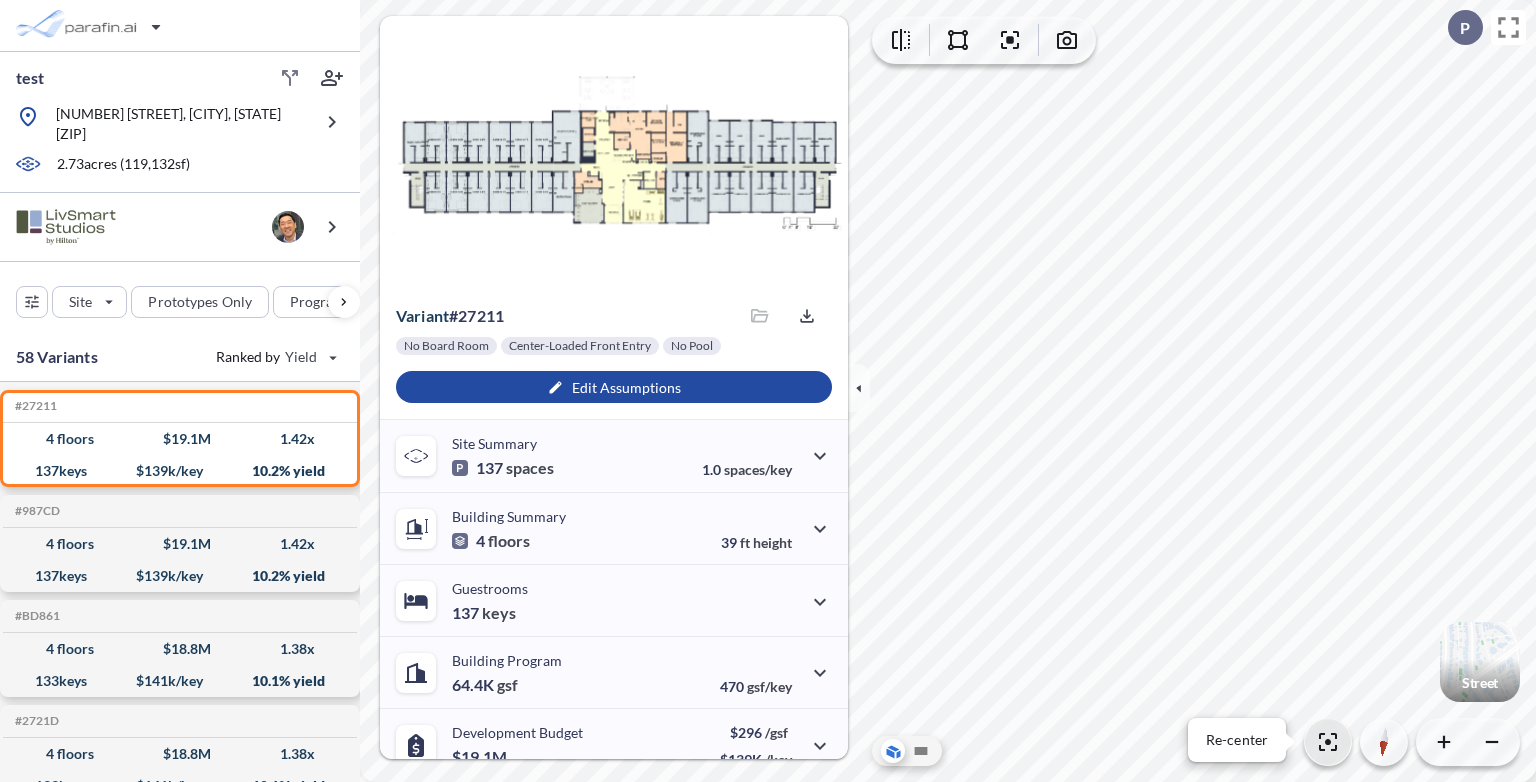 click at bounding box center [1328, 742] 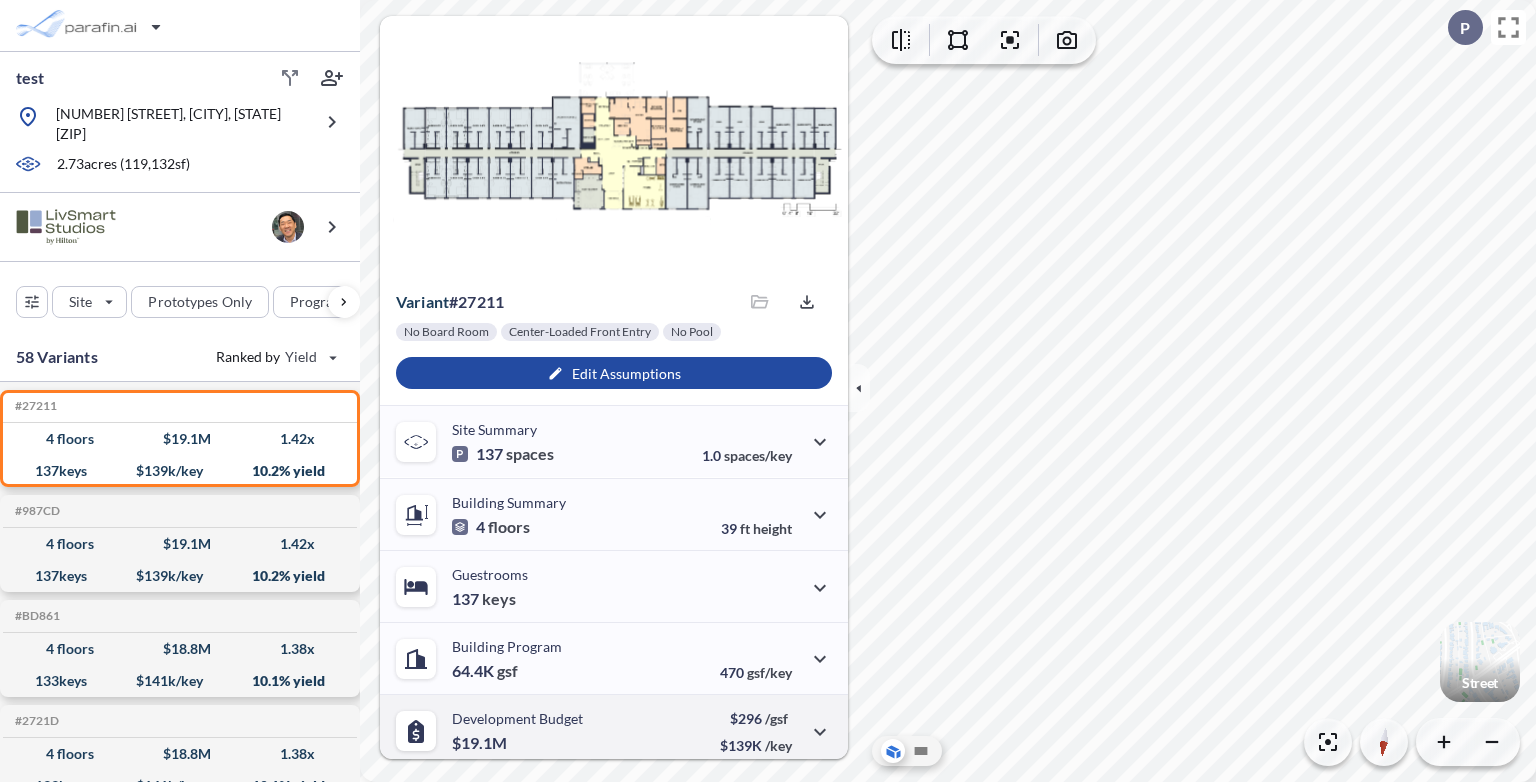 scroll, scrollTop: 0, scrollLeft: 0, axis: both 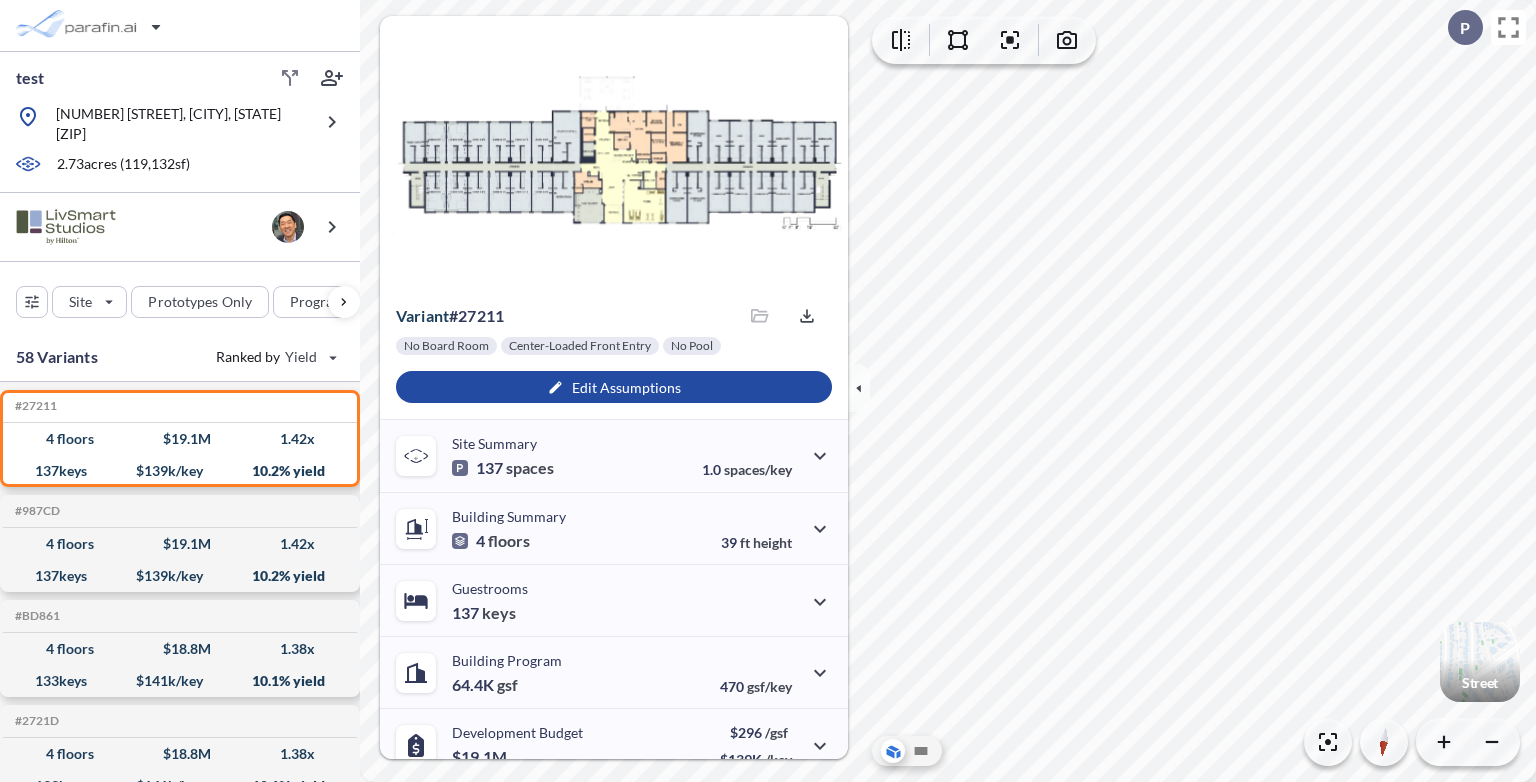 drag, startPoint x: 1480, startPoint y: 663, endPoint x: 1442, endPoint y: 673, distance: 39.293766 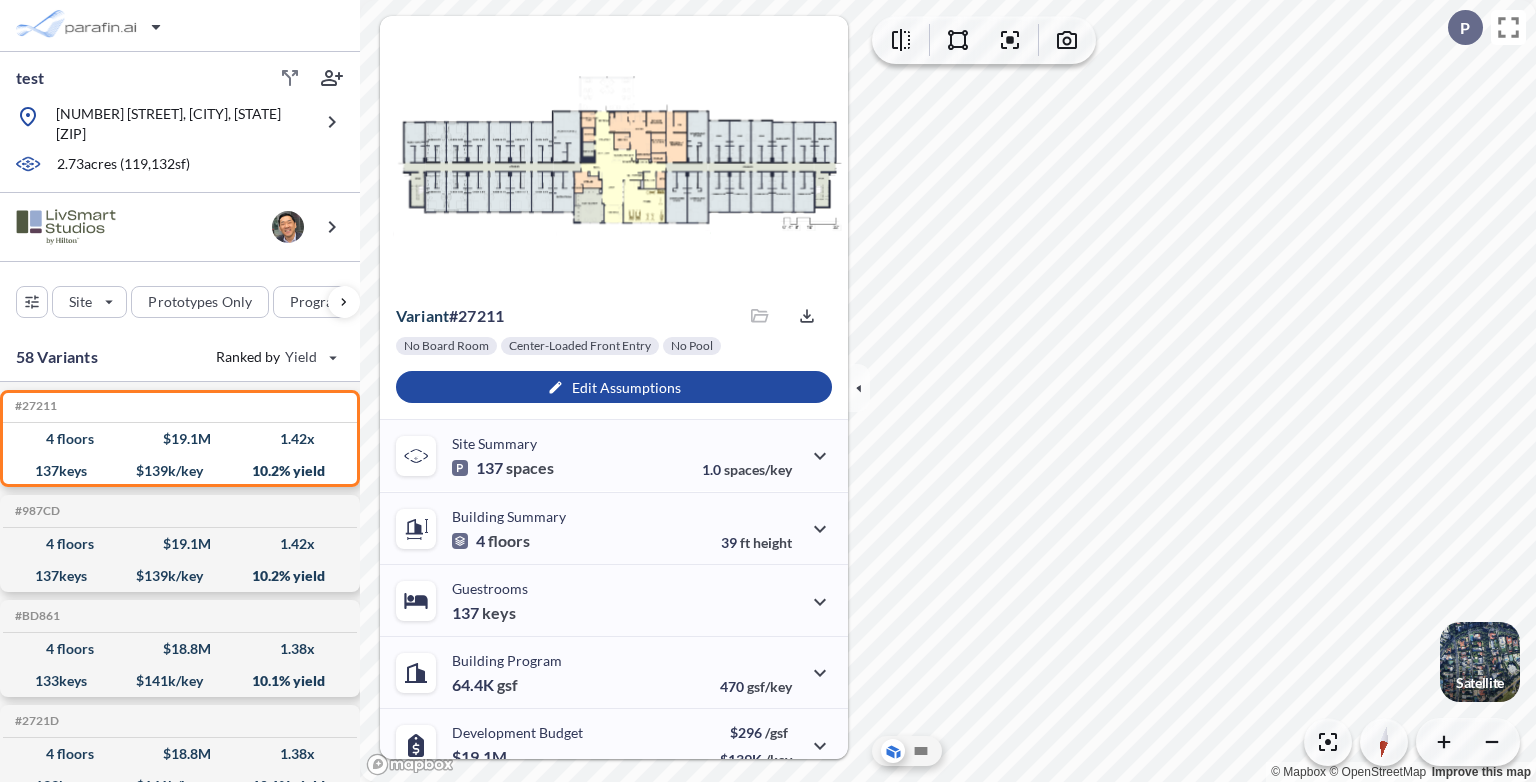 click on "Satellite" at bounding box center [1480, 683] 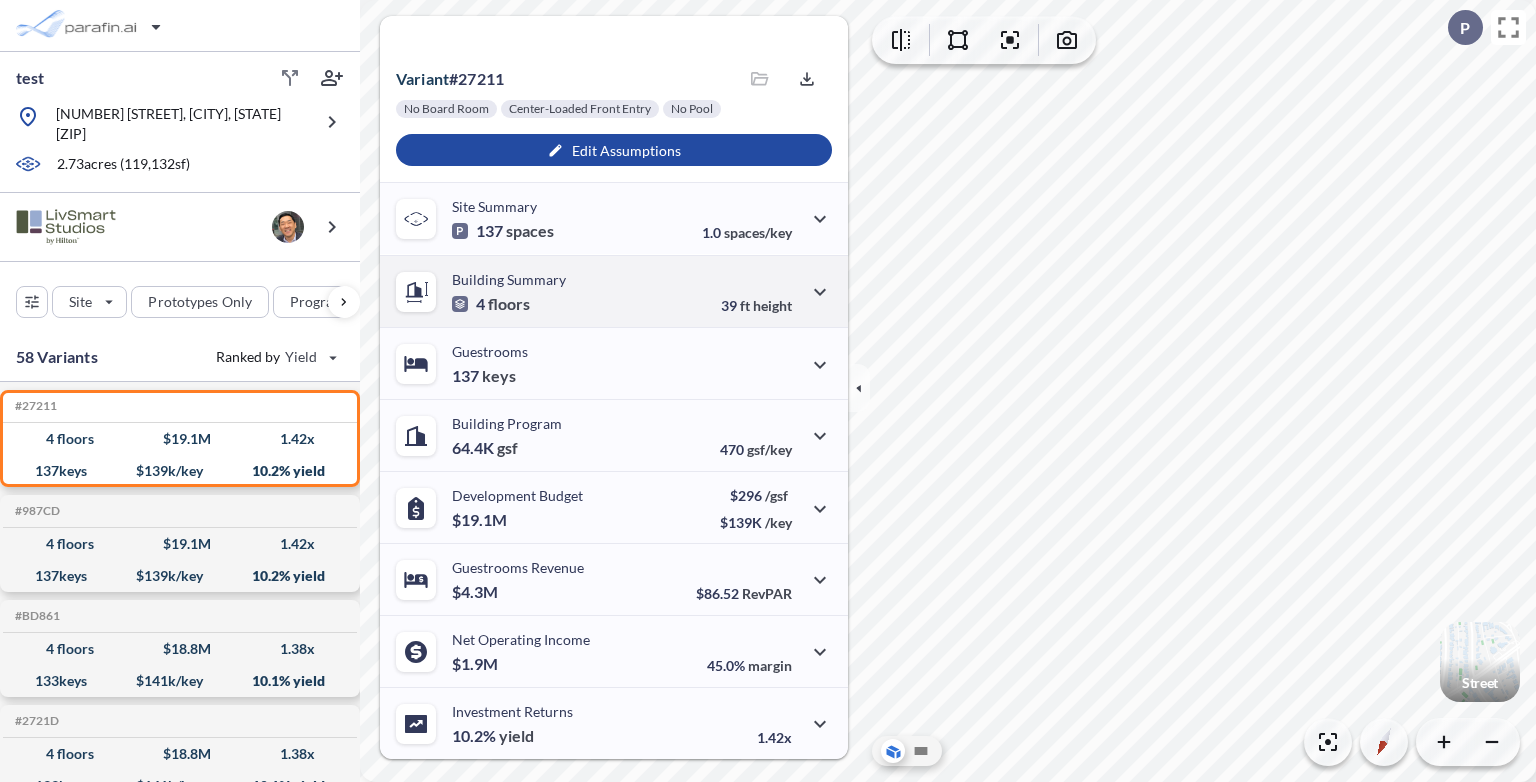 scroll, scrollTop: 0, scrollLeft: 0, axis: both 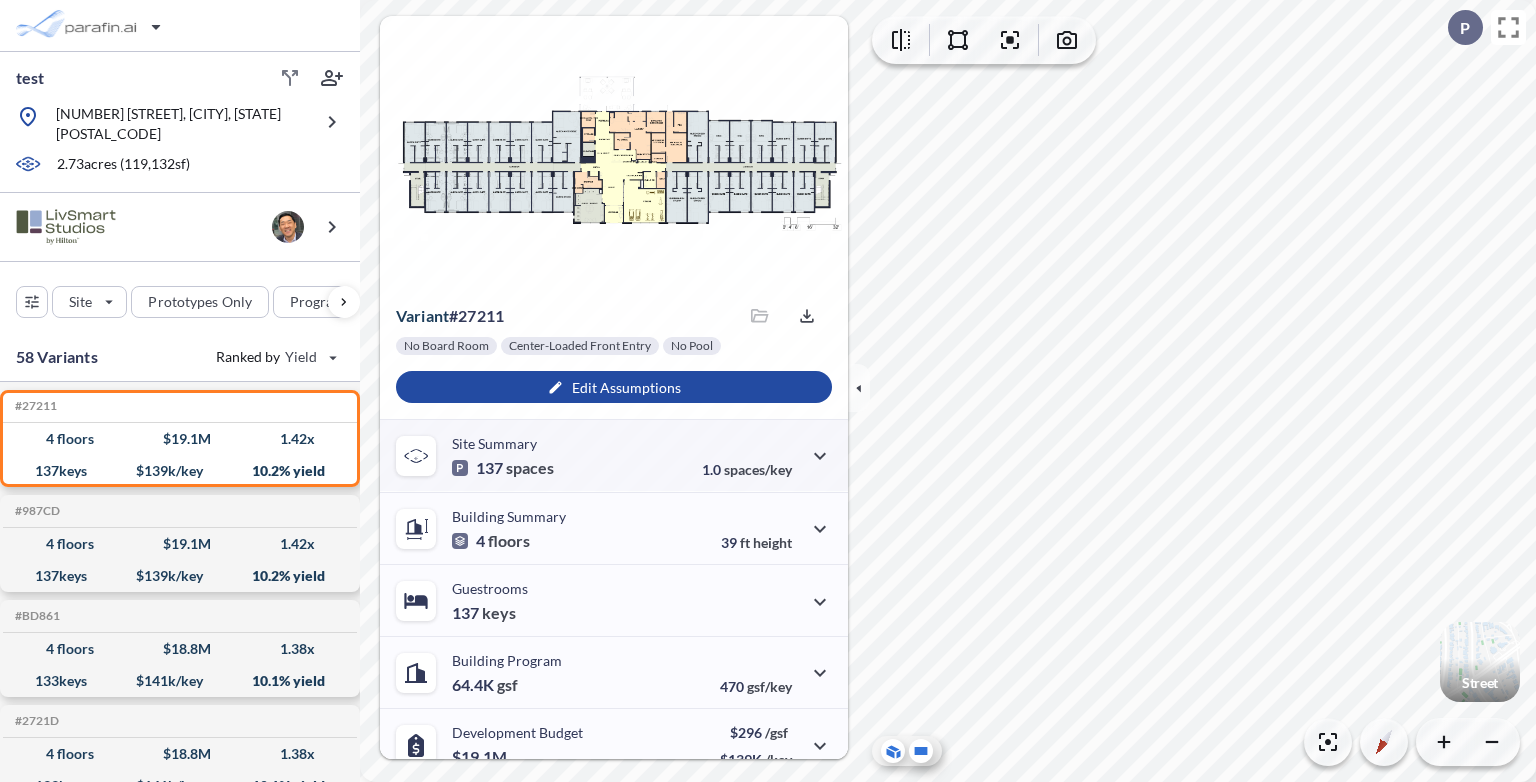 click at bounding box center (921, 751) 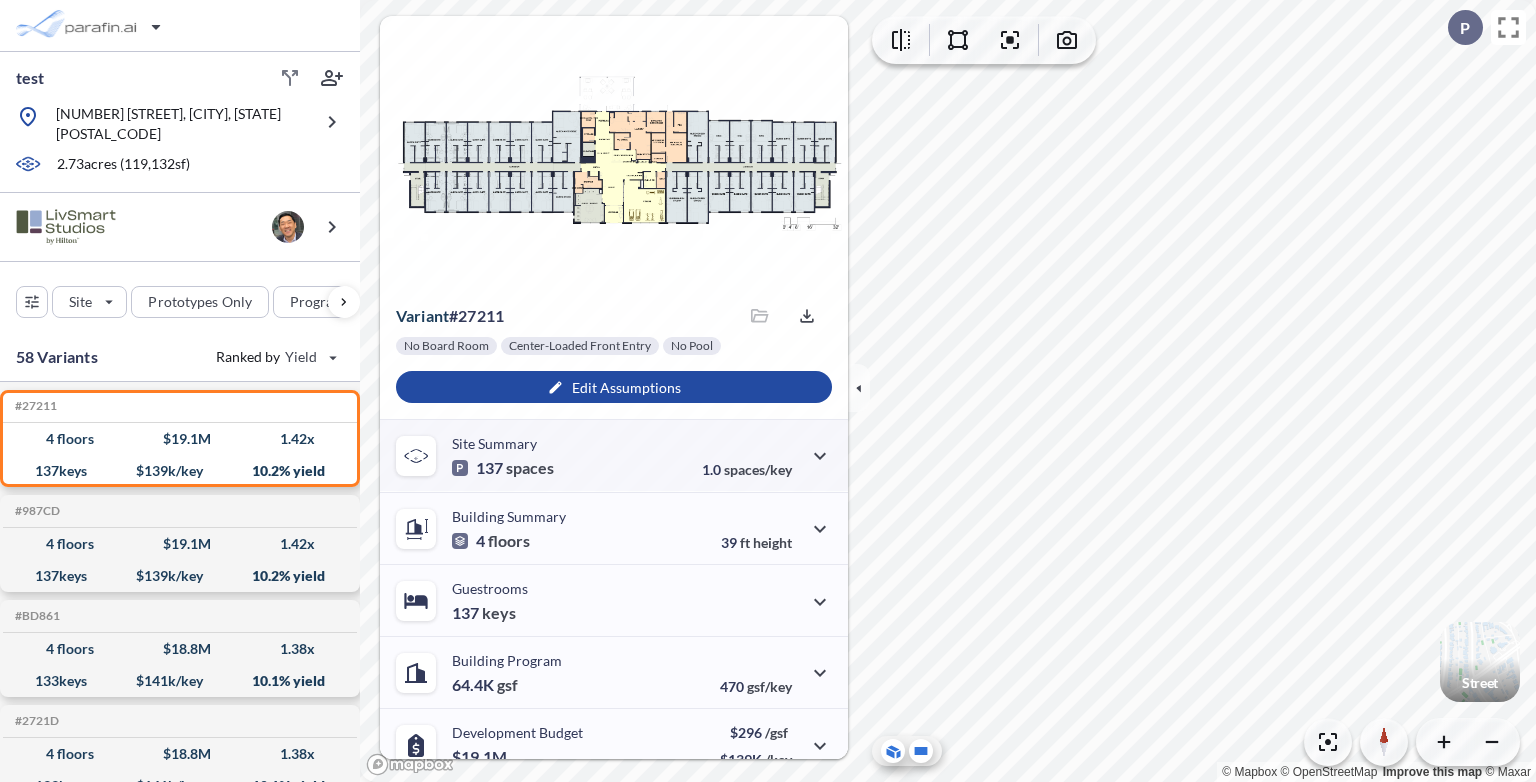 click at bounding box center [894, 748] 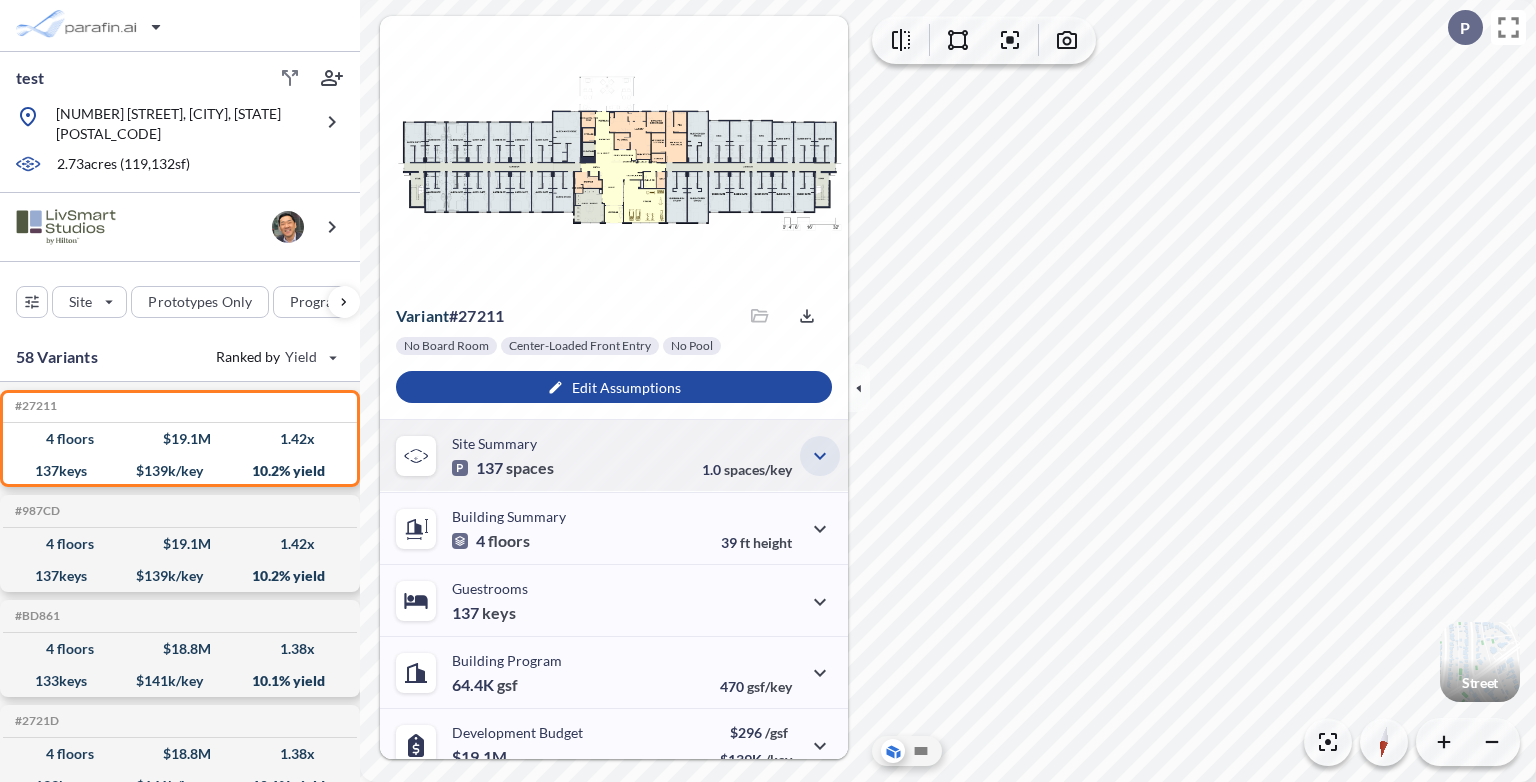click at bounding box center (820, 456) 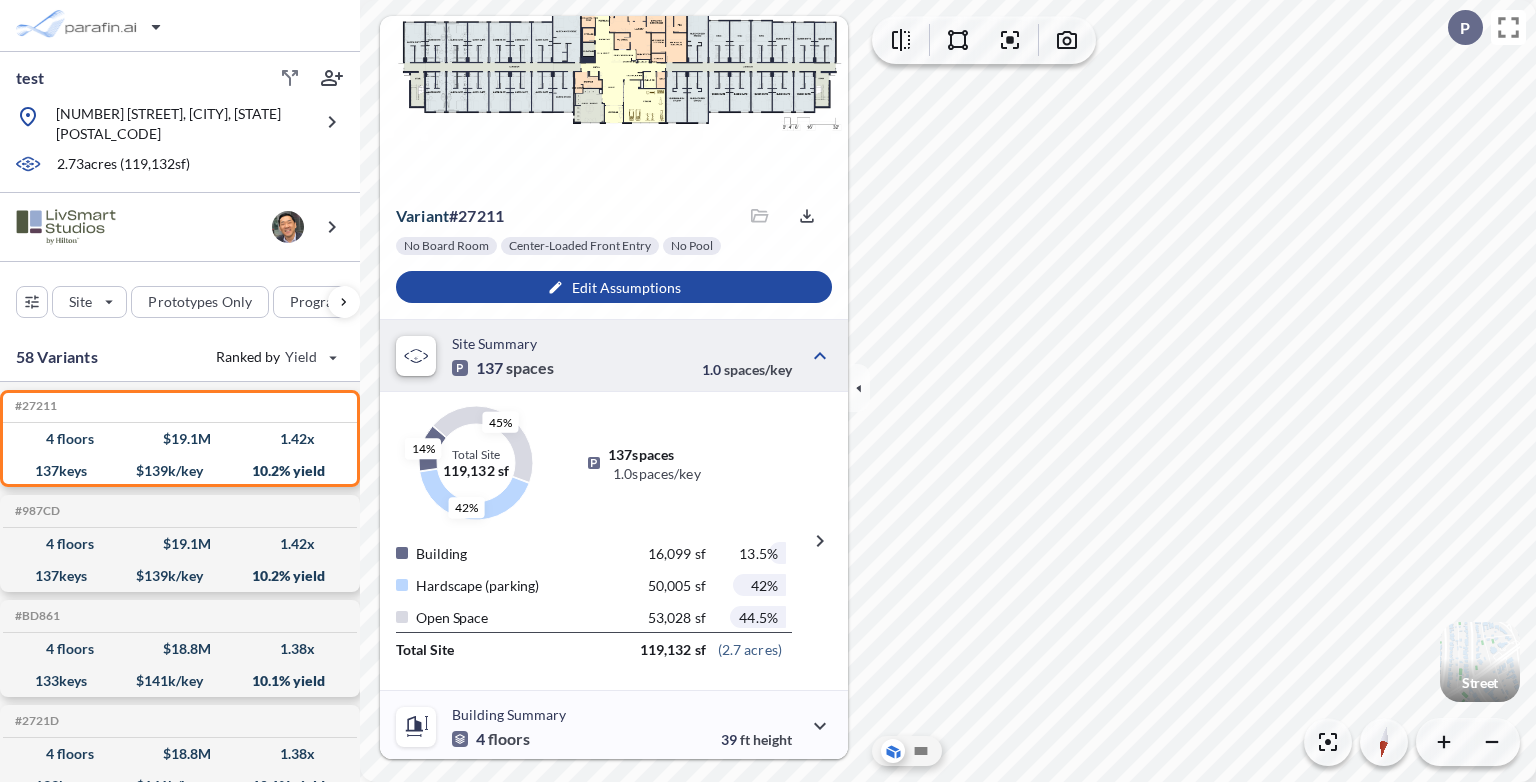 scroll, scrollTop: 0, scrollLeft: 0, axis: both 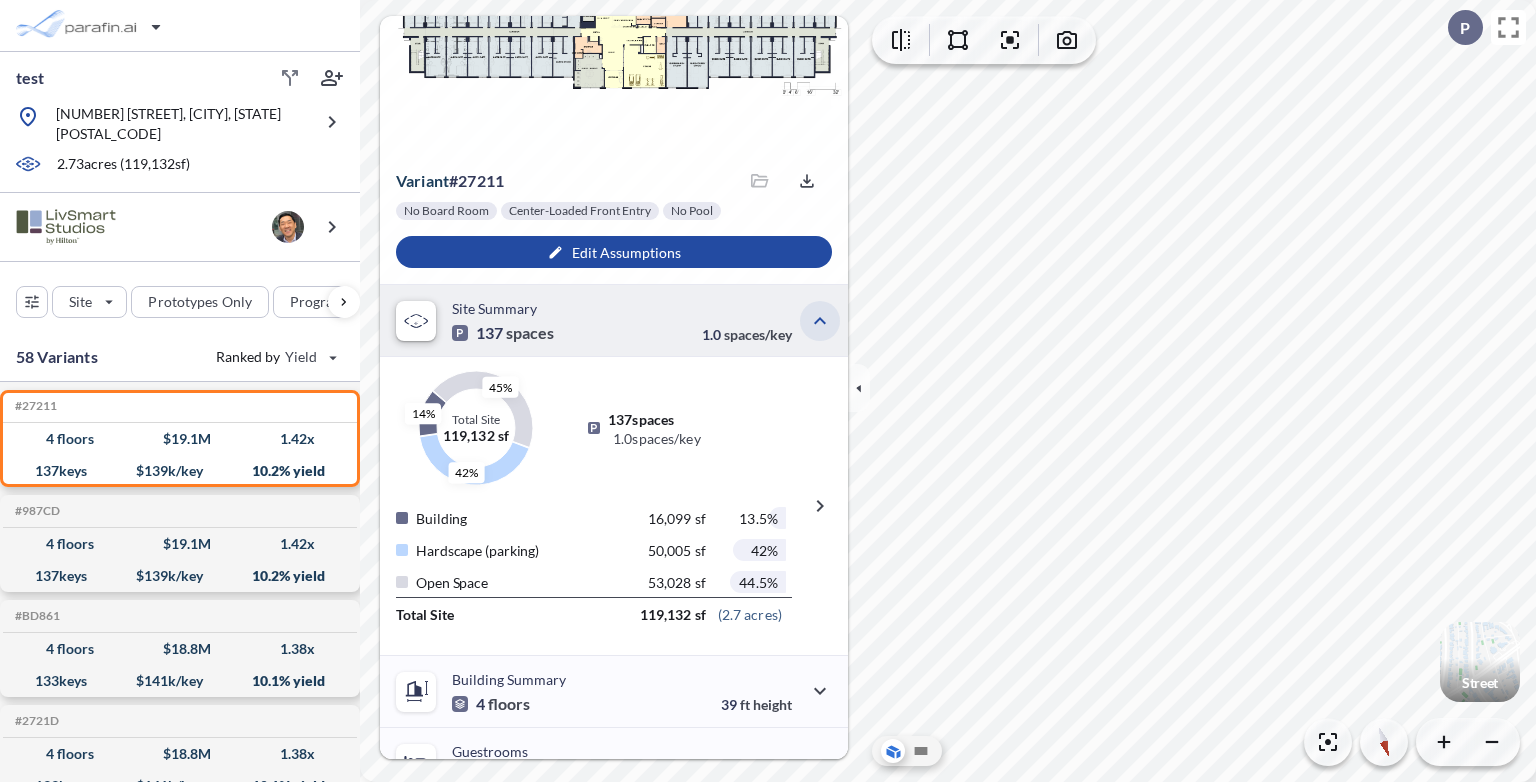 click at bounding box center (820, 321) 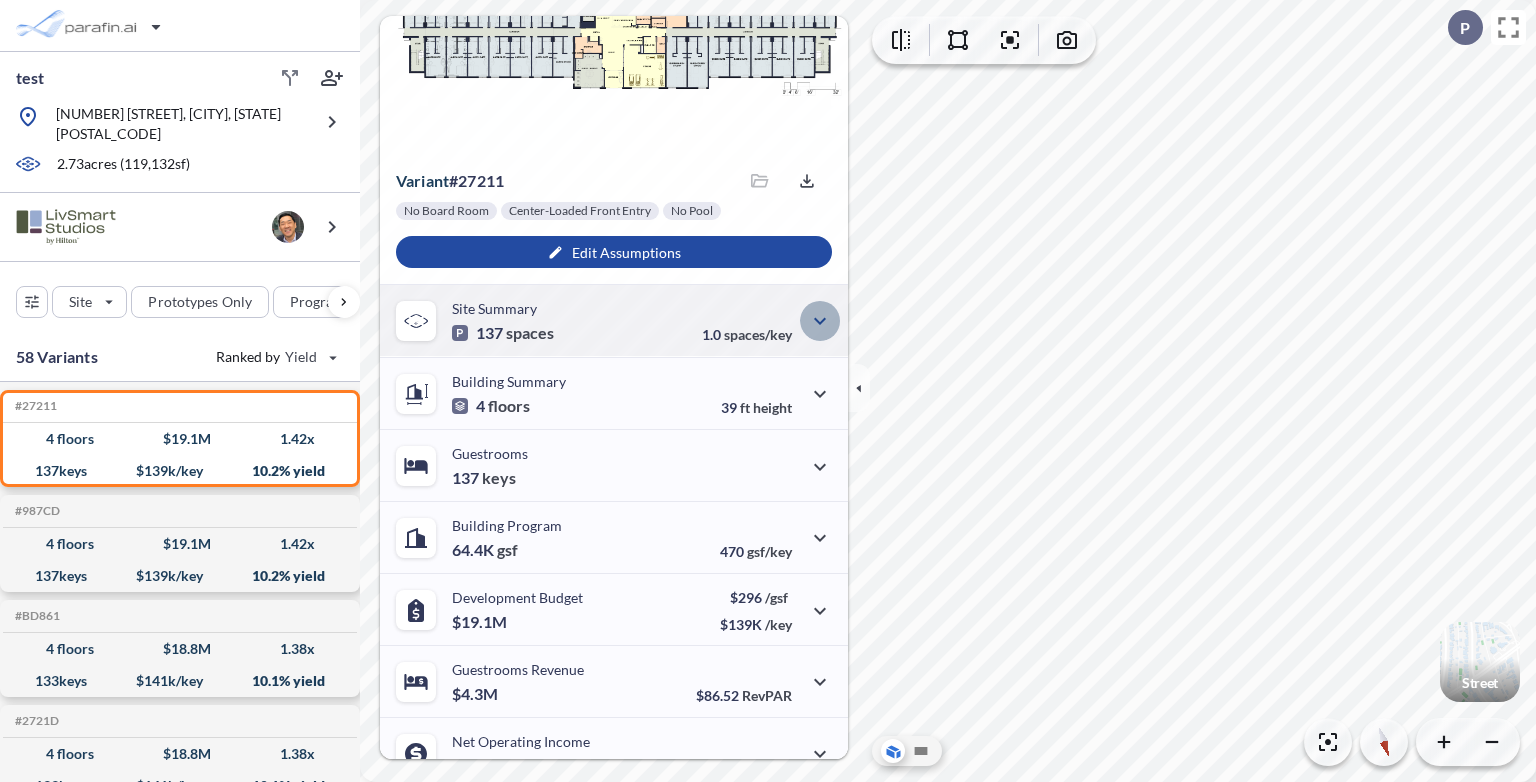 click at bounding box center [820, 321] 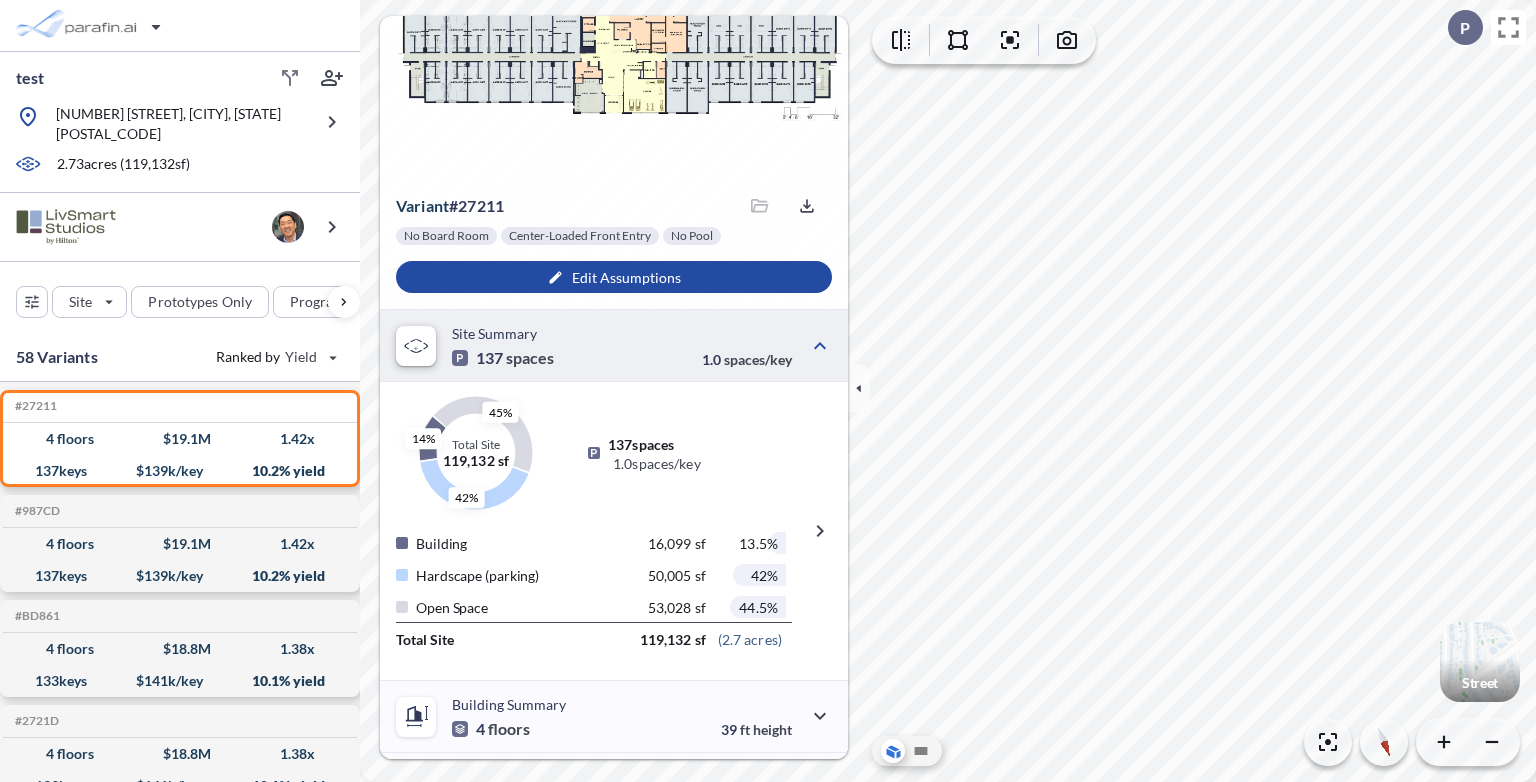 scroll, scrollTop: 0, scrollLeft: 0, axis: both 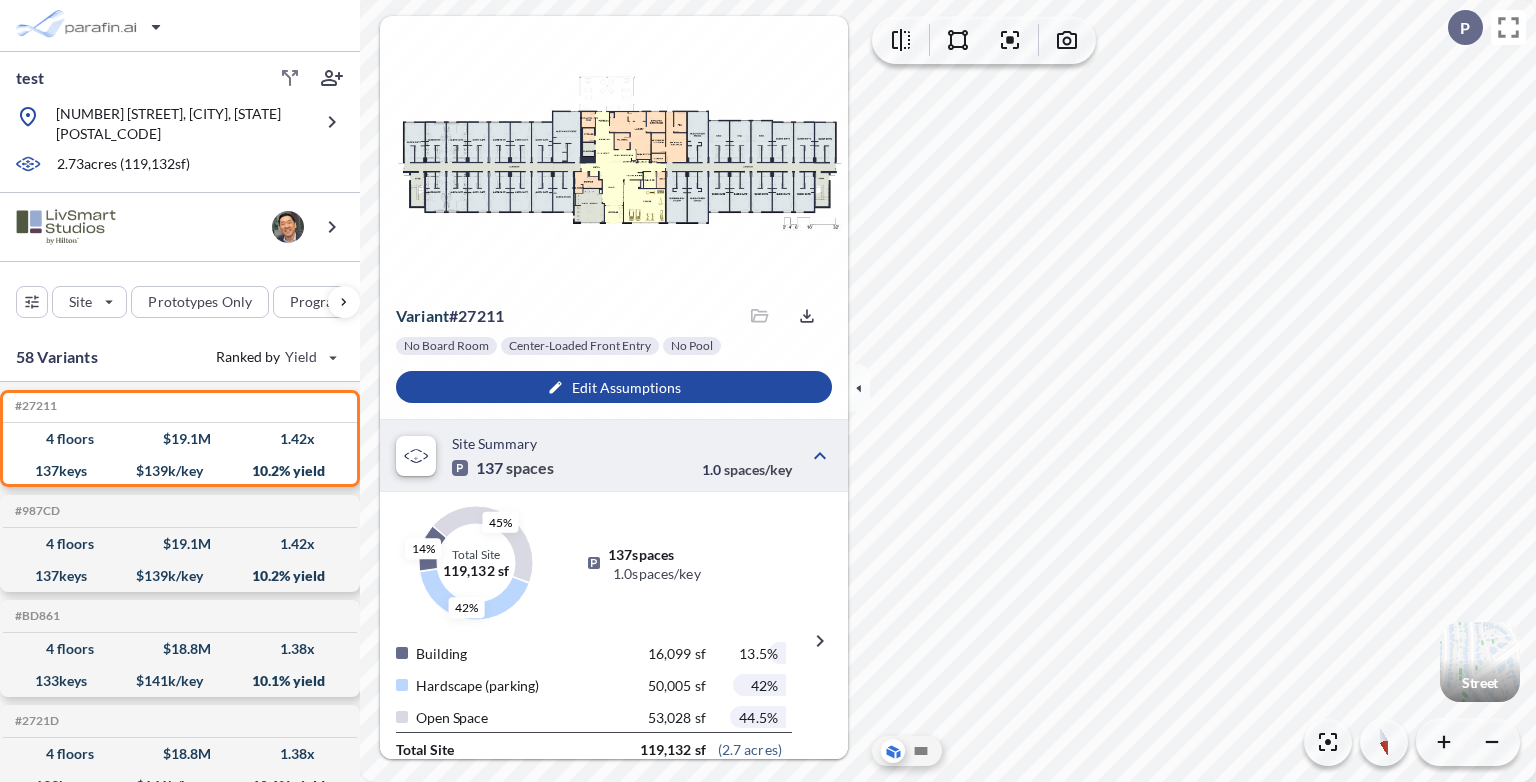 click at bounding box center (1480, 662) 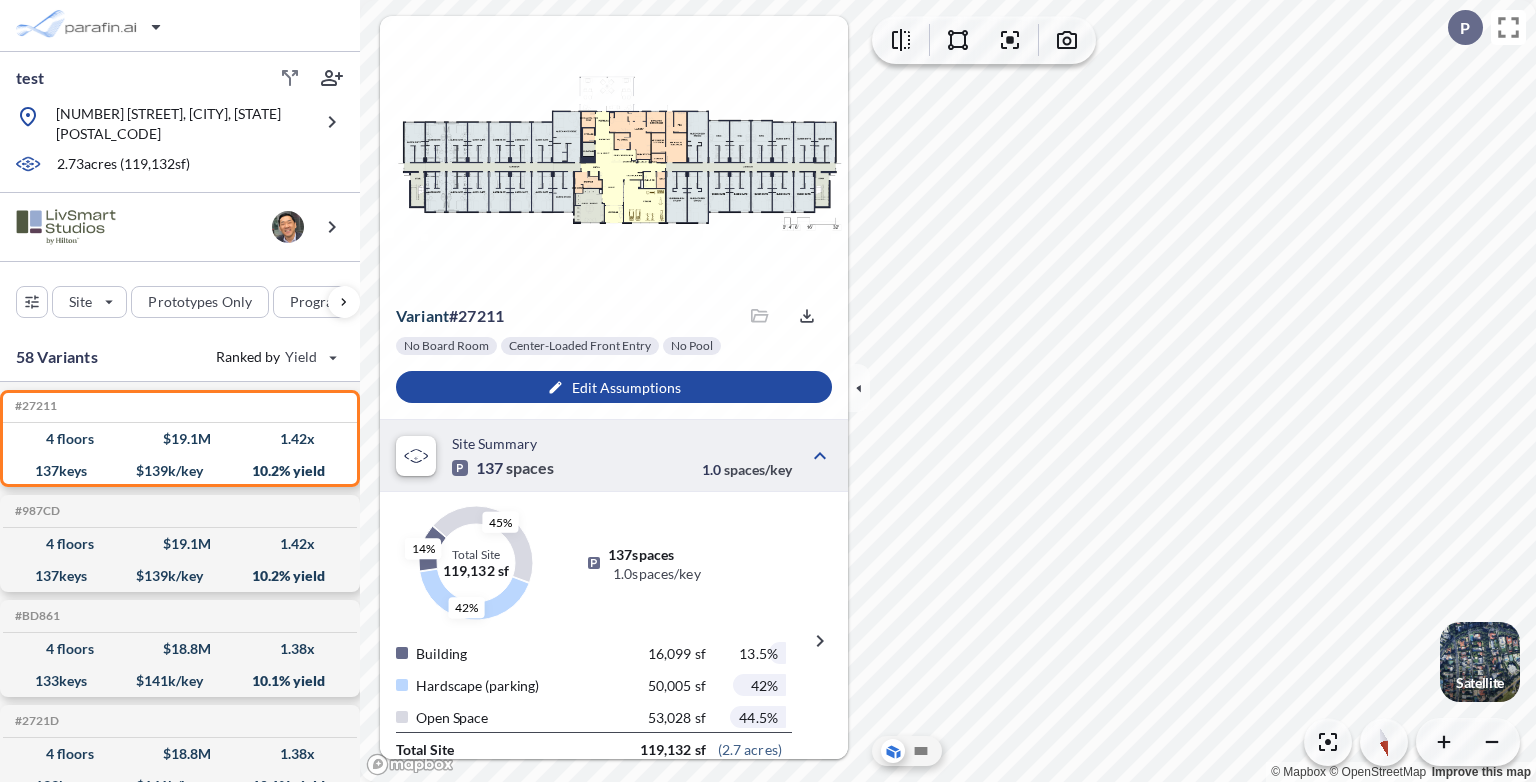 scroll, scrollTop: 100, scrollLeft: 0, axis: vertical 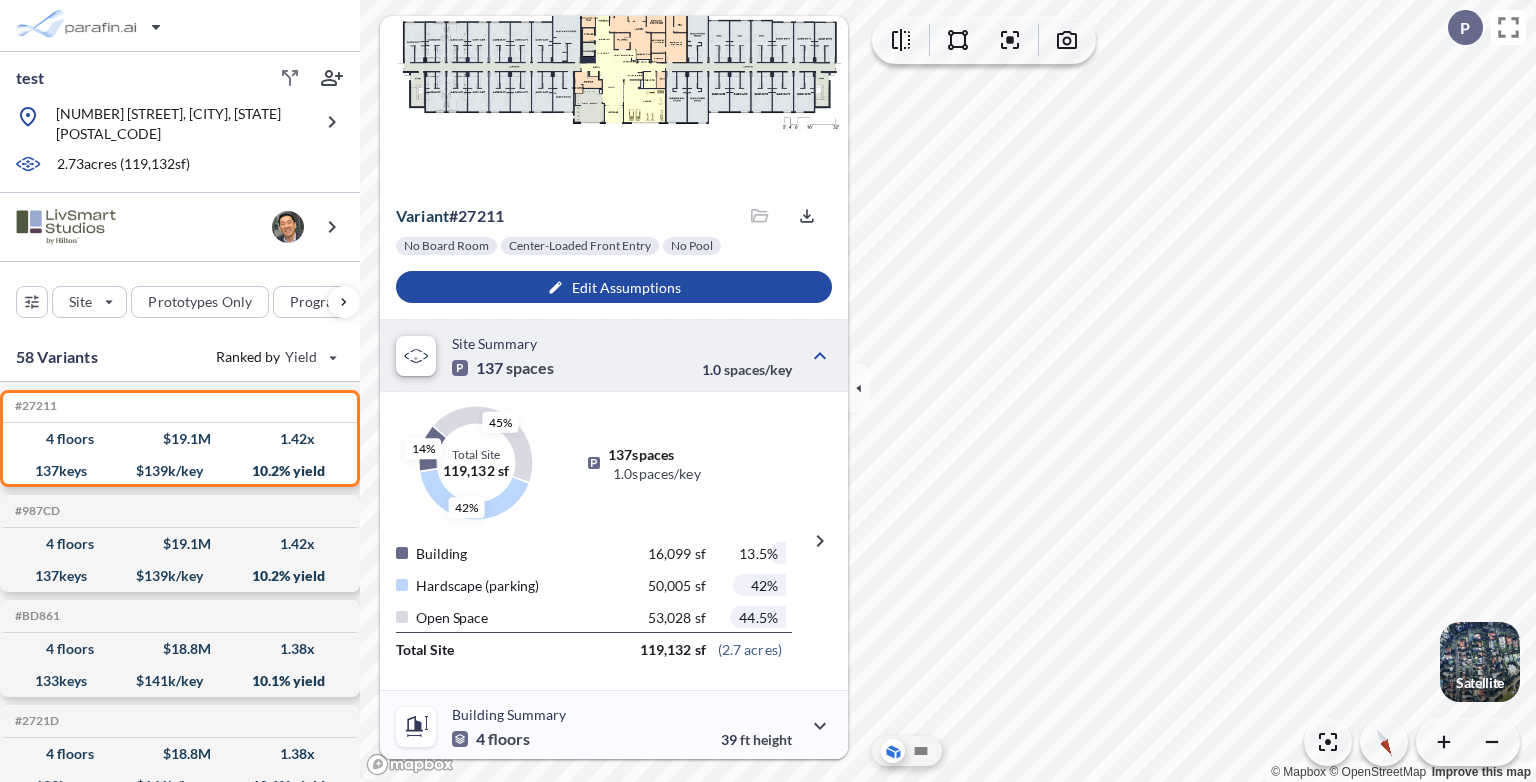 click at bounding box center [1480, 662] 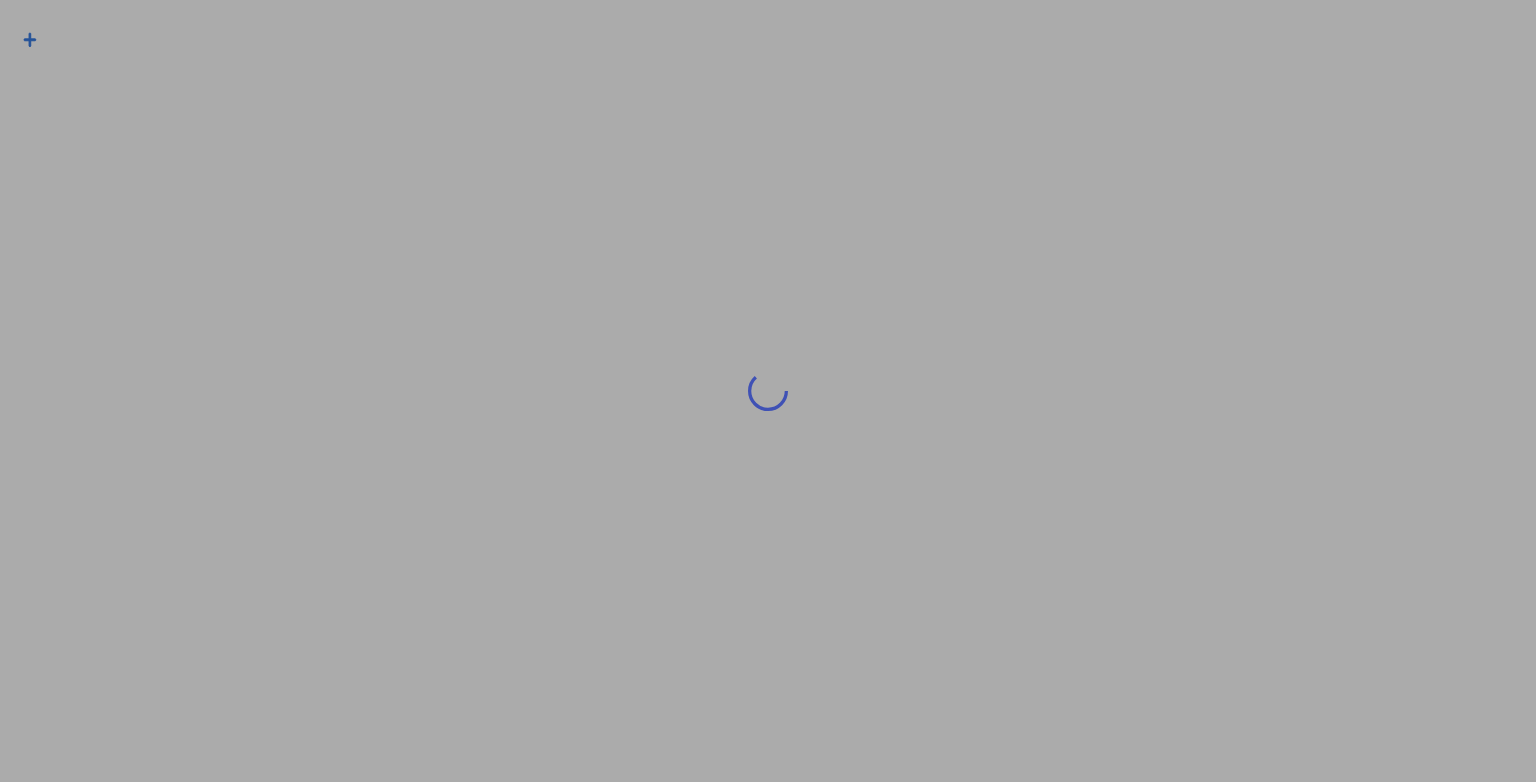 scroll, scrollTop: 0, scrollLeft: 0, axis: both 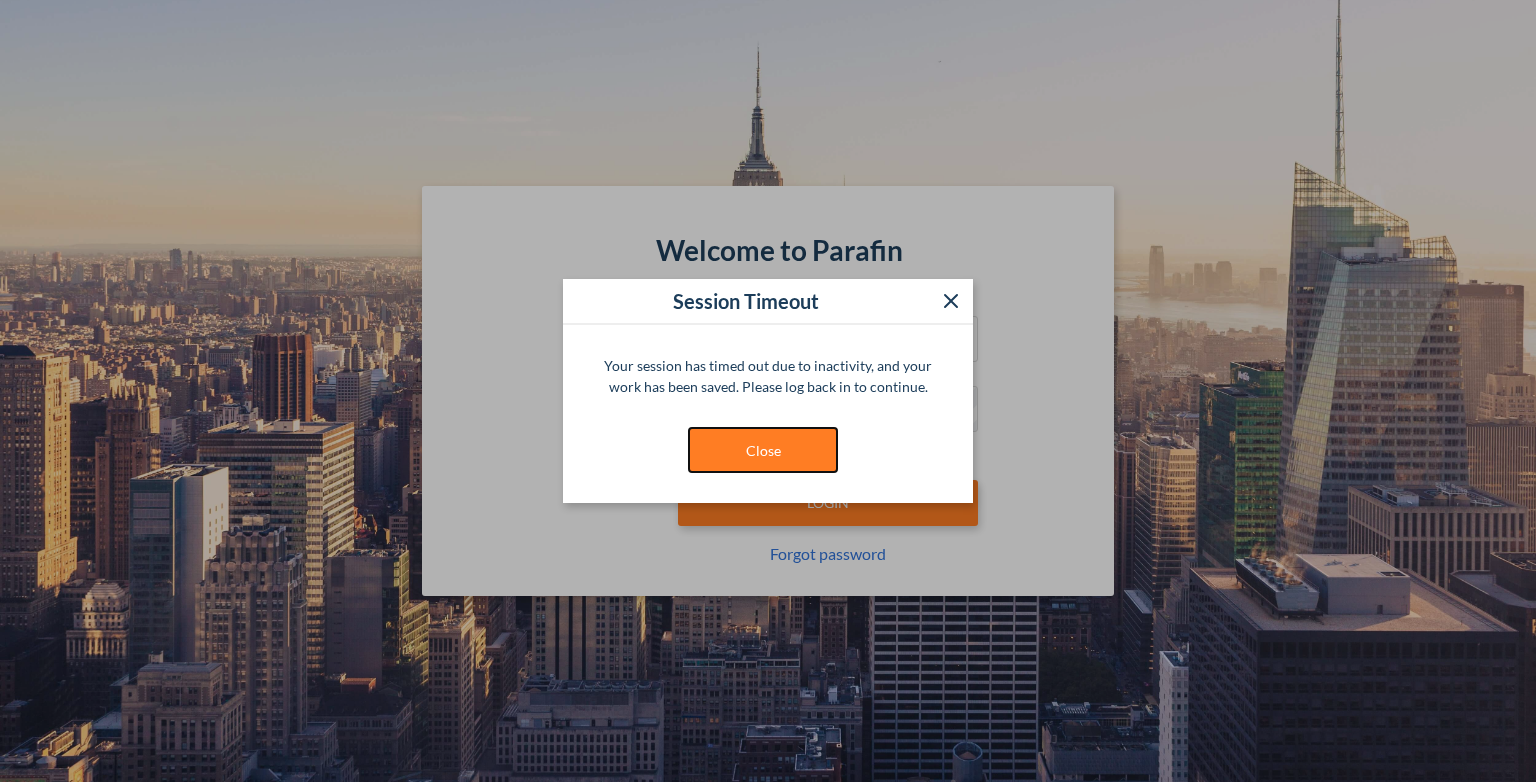 click on "Close" at bounding box center (763, 450) 